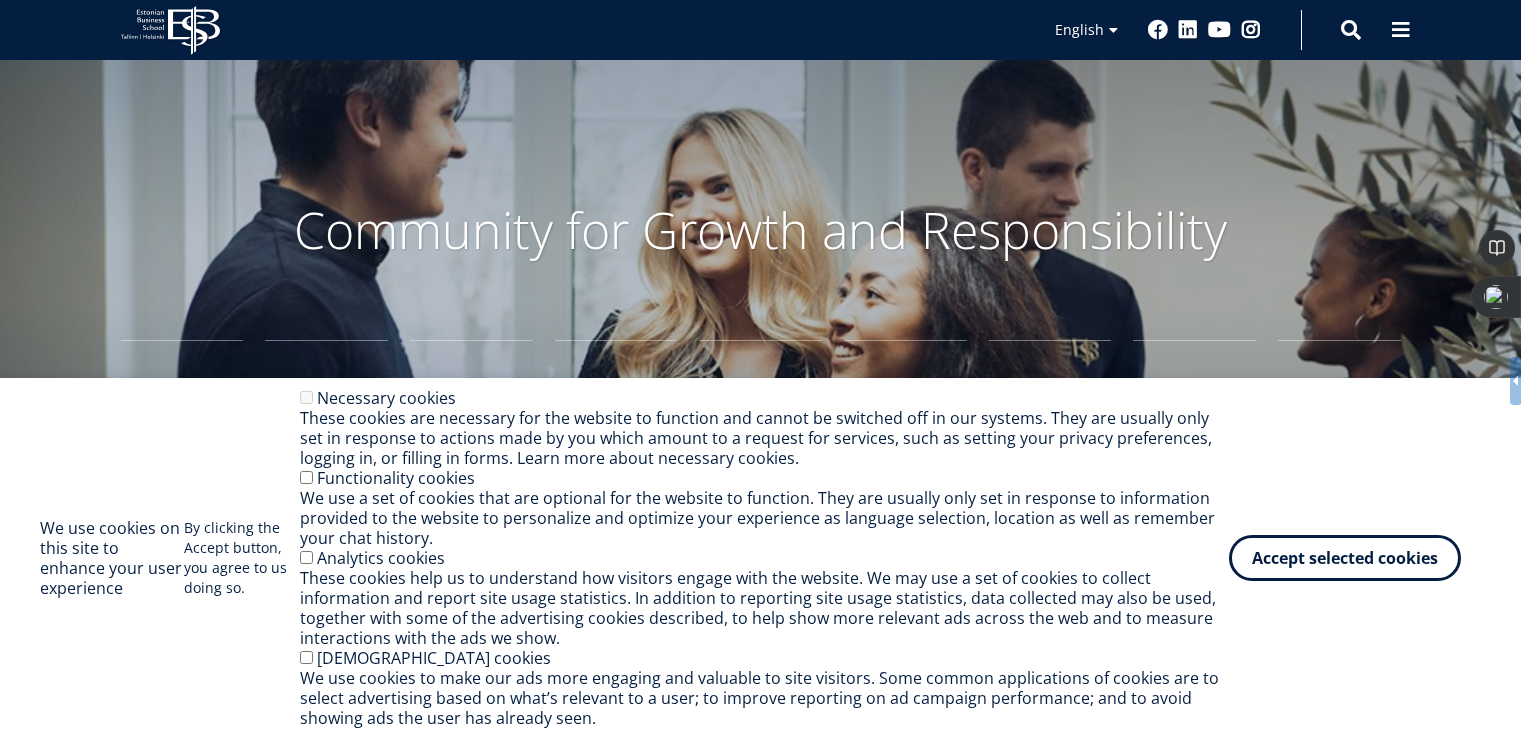 click on "Accept selected cookies" at bounding box center [1345, 558] 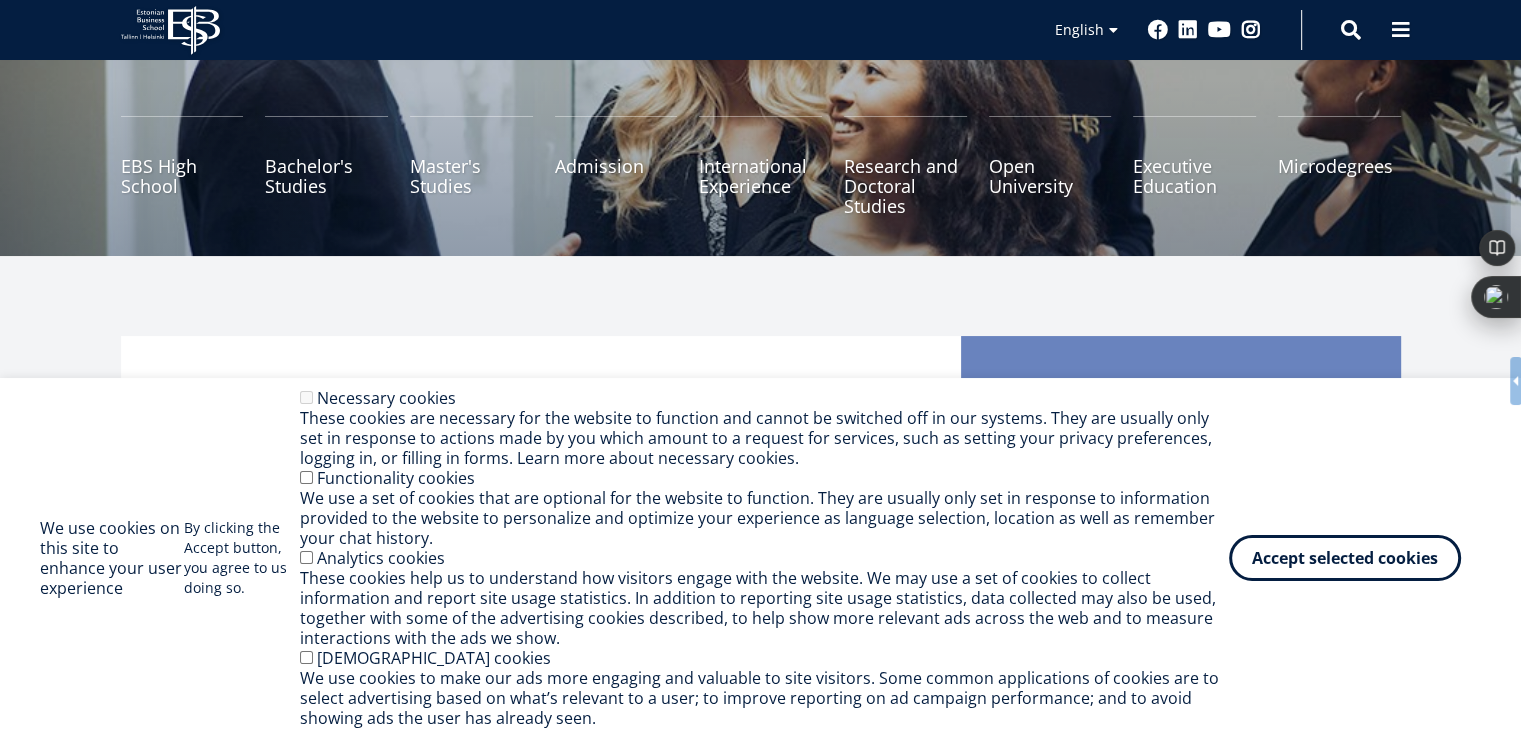 scroll, scrollTop: 224, scrollLeft: 0, axis: vertical 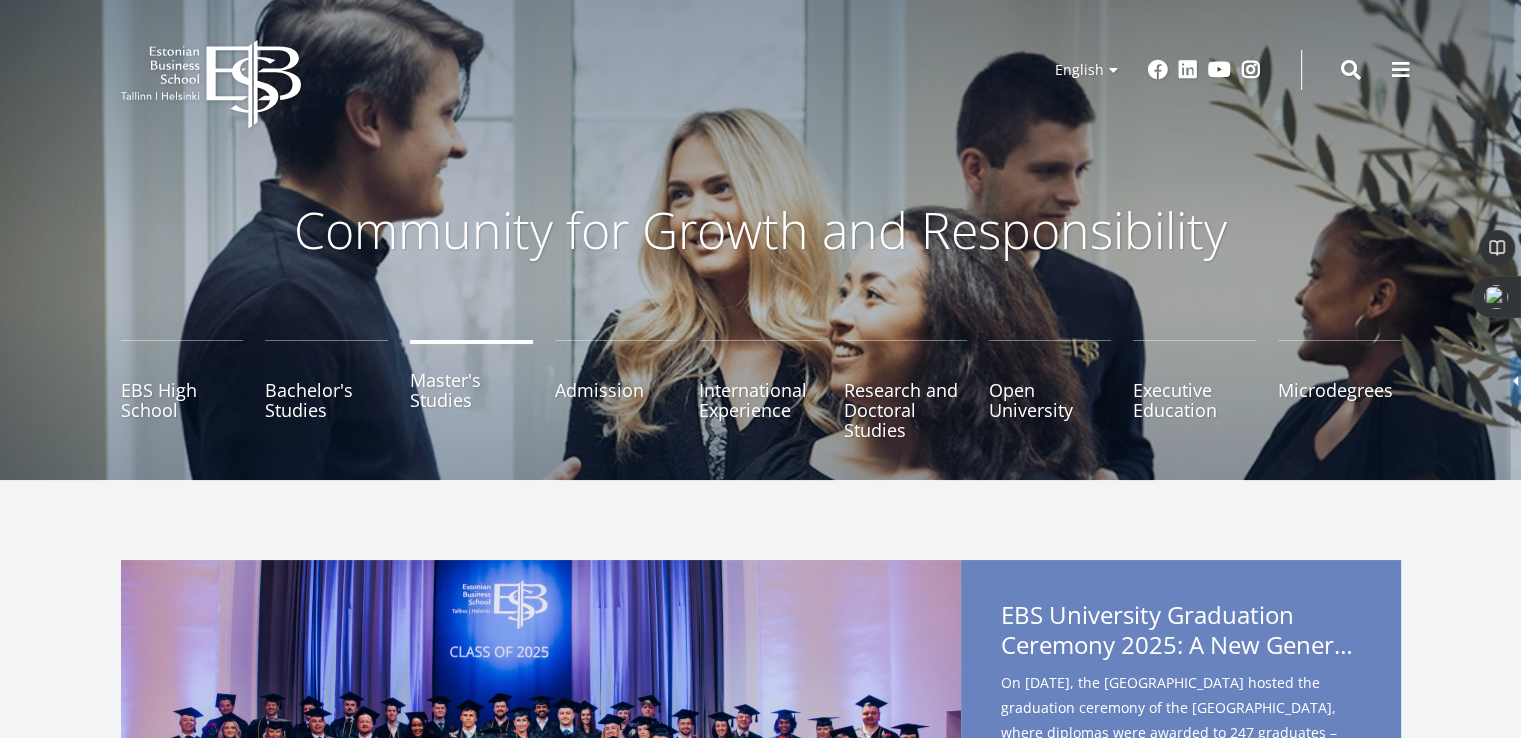 click on "Master's Studies" at bounding box center (471, 390) 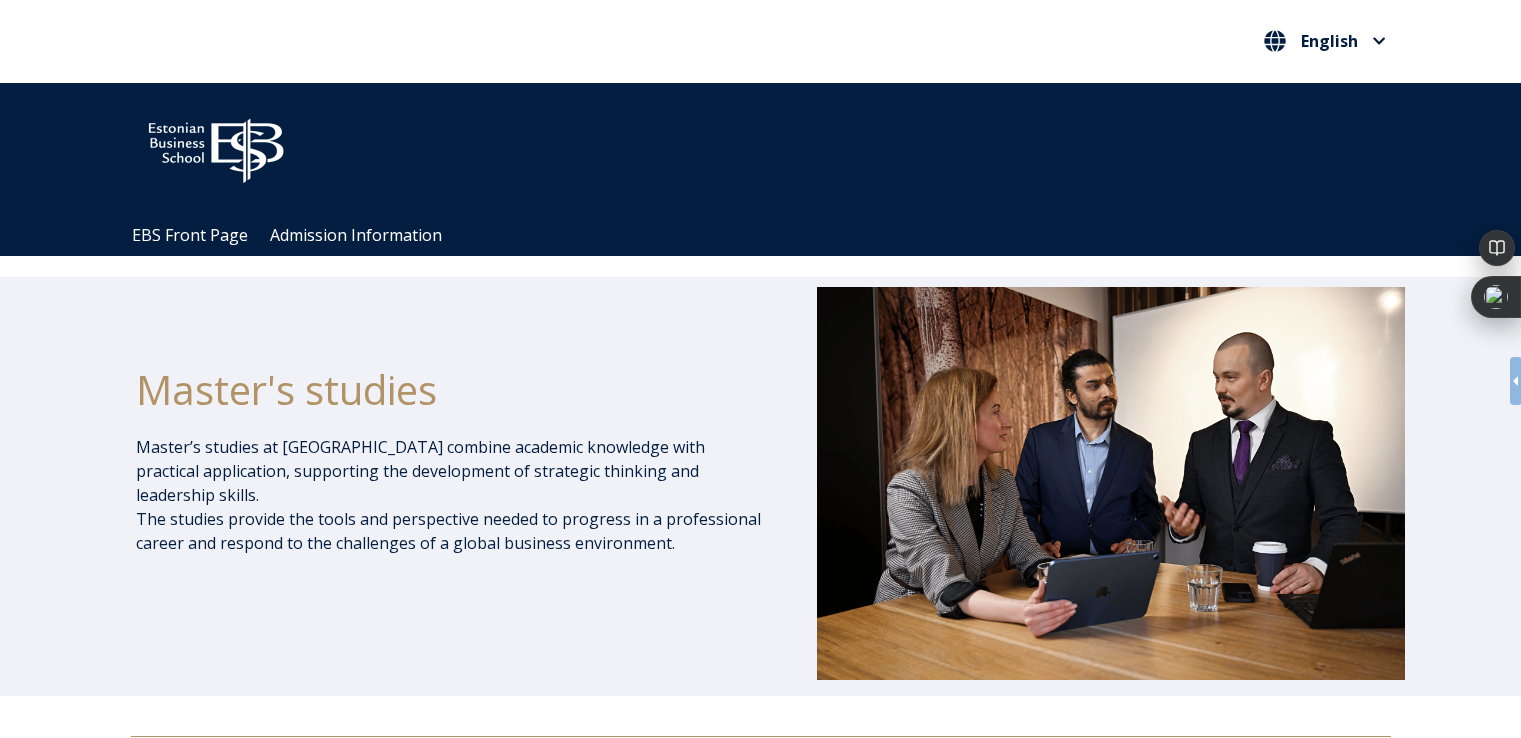 scroll, scrollTop: 1022, scrollLeft: 0, axis: vertical 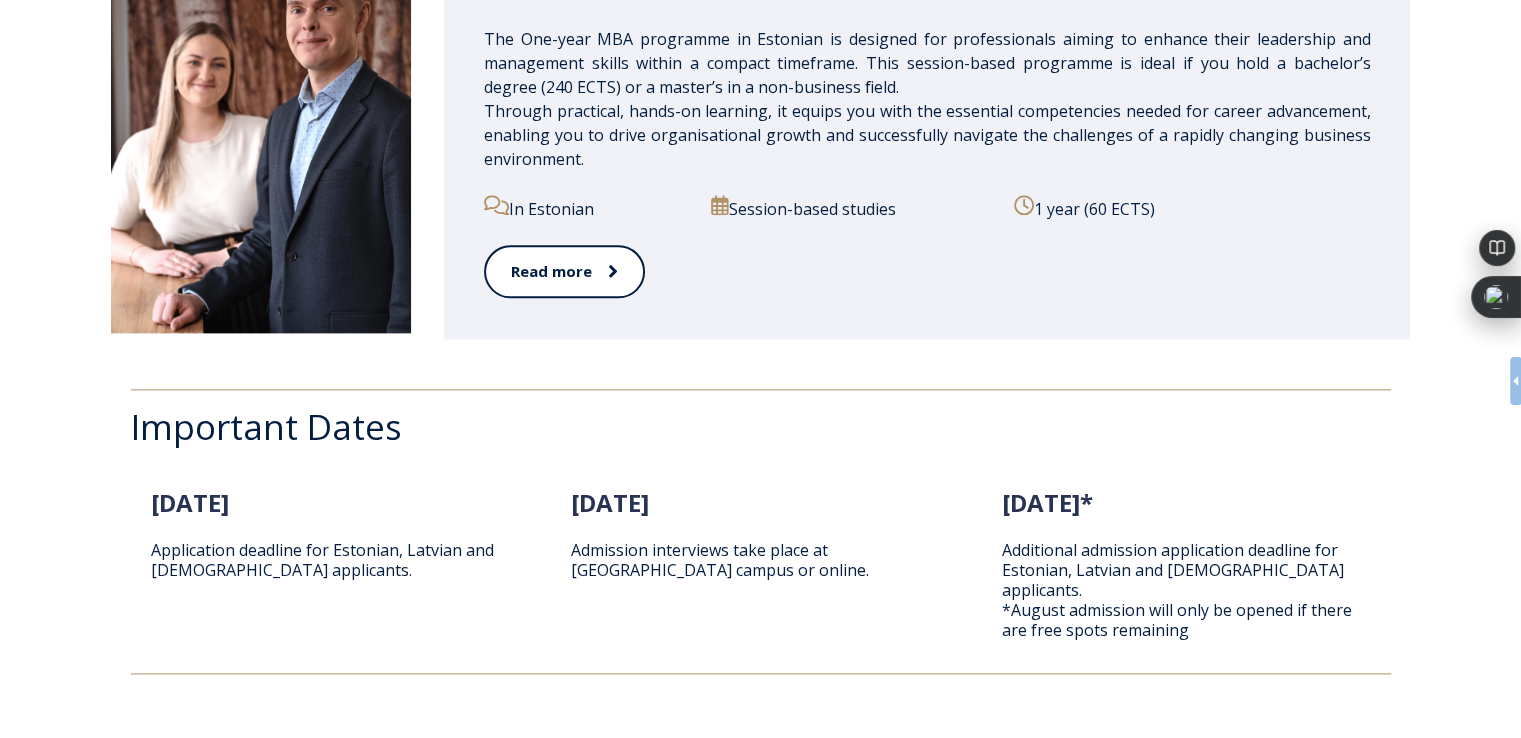 click on "10. July 2025
Admission interviews take place at EBS Tallinn campus or online." at bounding box center (760, 545) 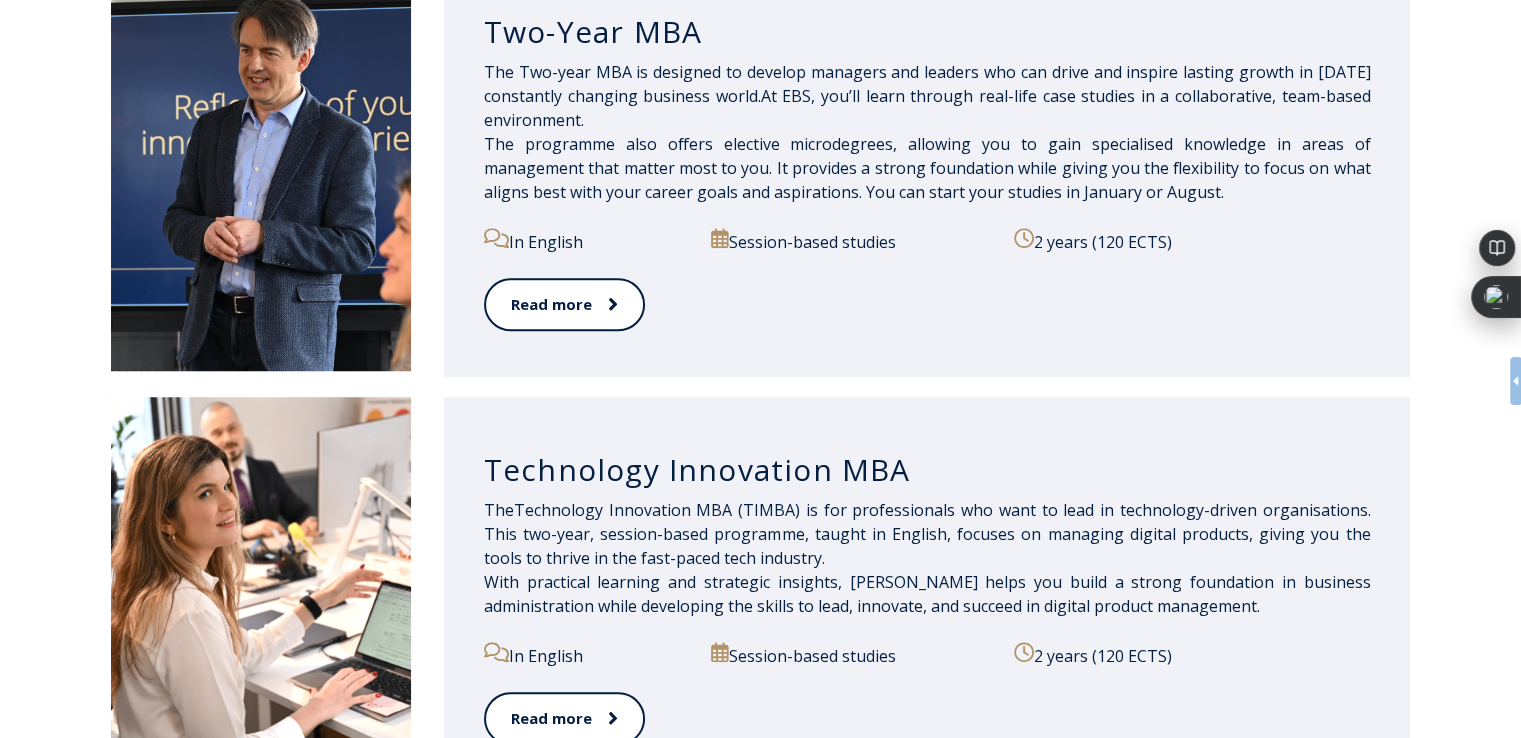 scroll, scrollTop: 1560, scrollLeft: 0, axis: vertical 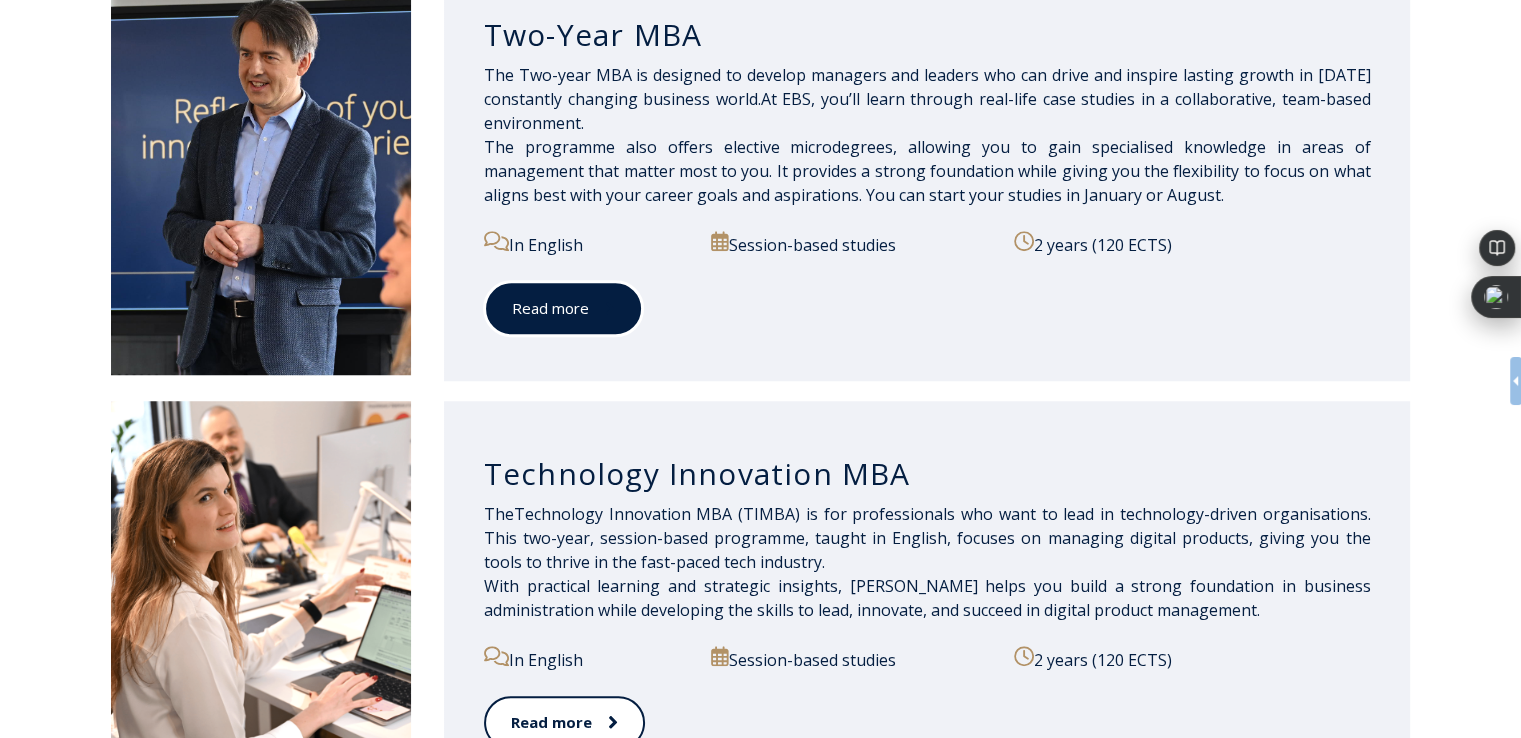 click on "Read more" at bounding box center [563, 308] 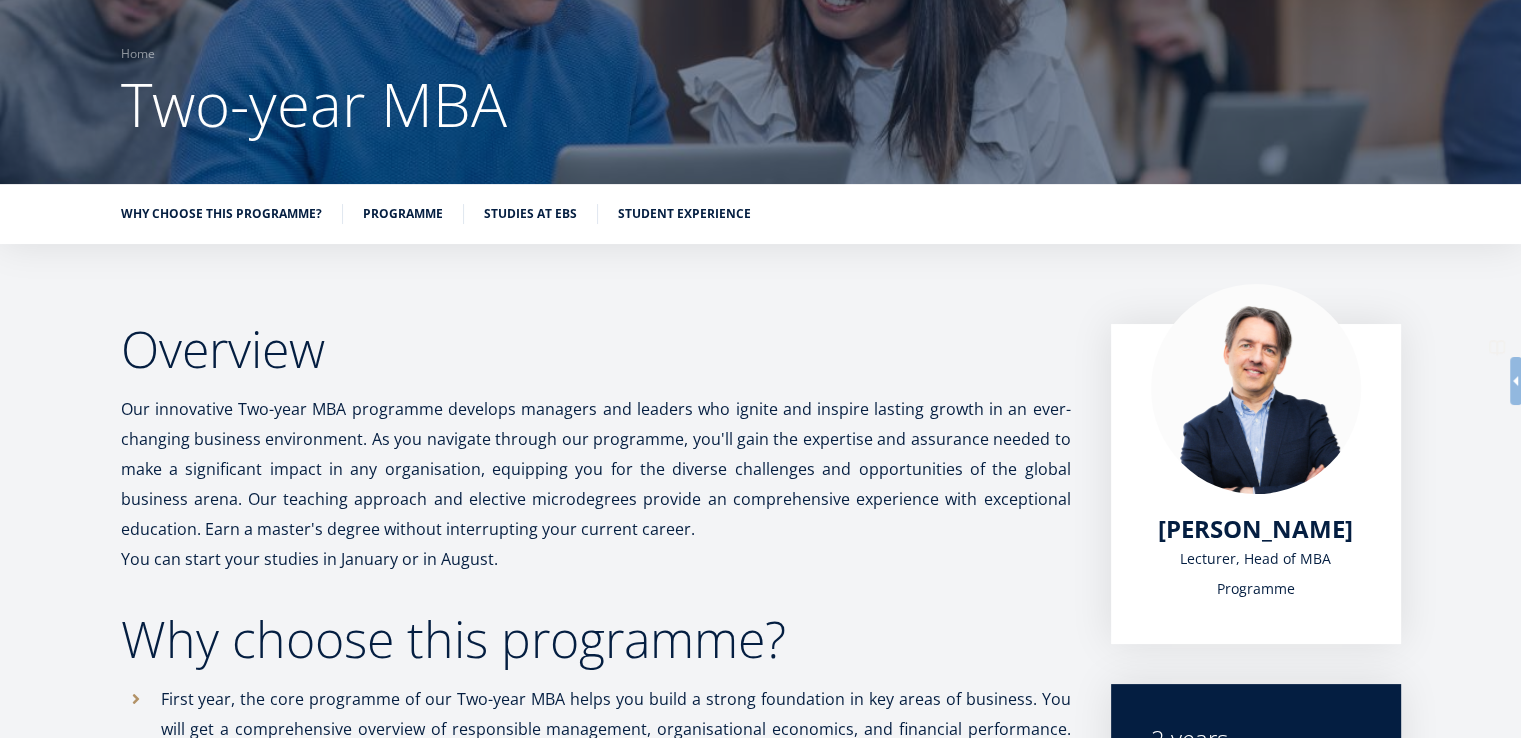 scroll, scrollTop: 136, scrollLeft: 0, axis: vertical 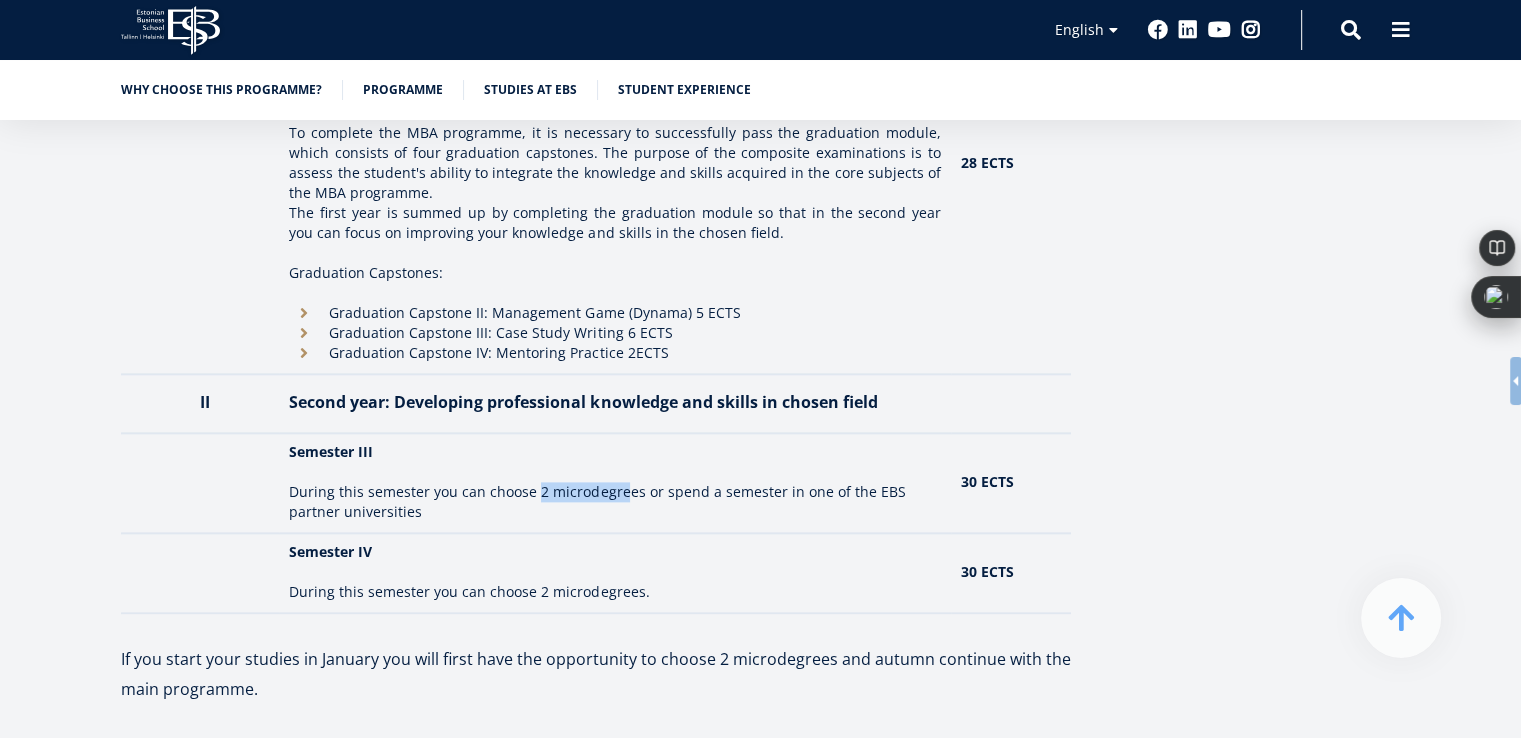 drag, startPoint x: 539, startPoint y: 494, endPoint x: 630, endPoint y: 494, distance: 91 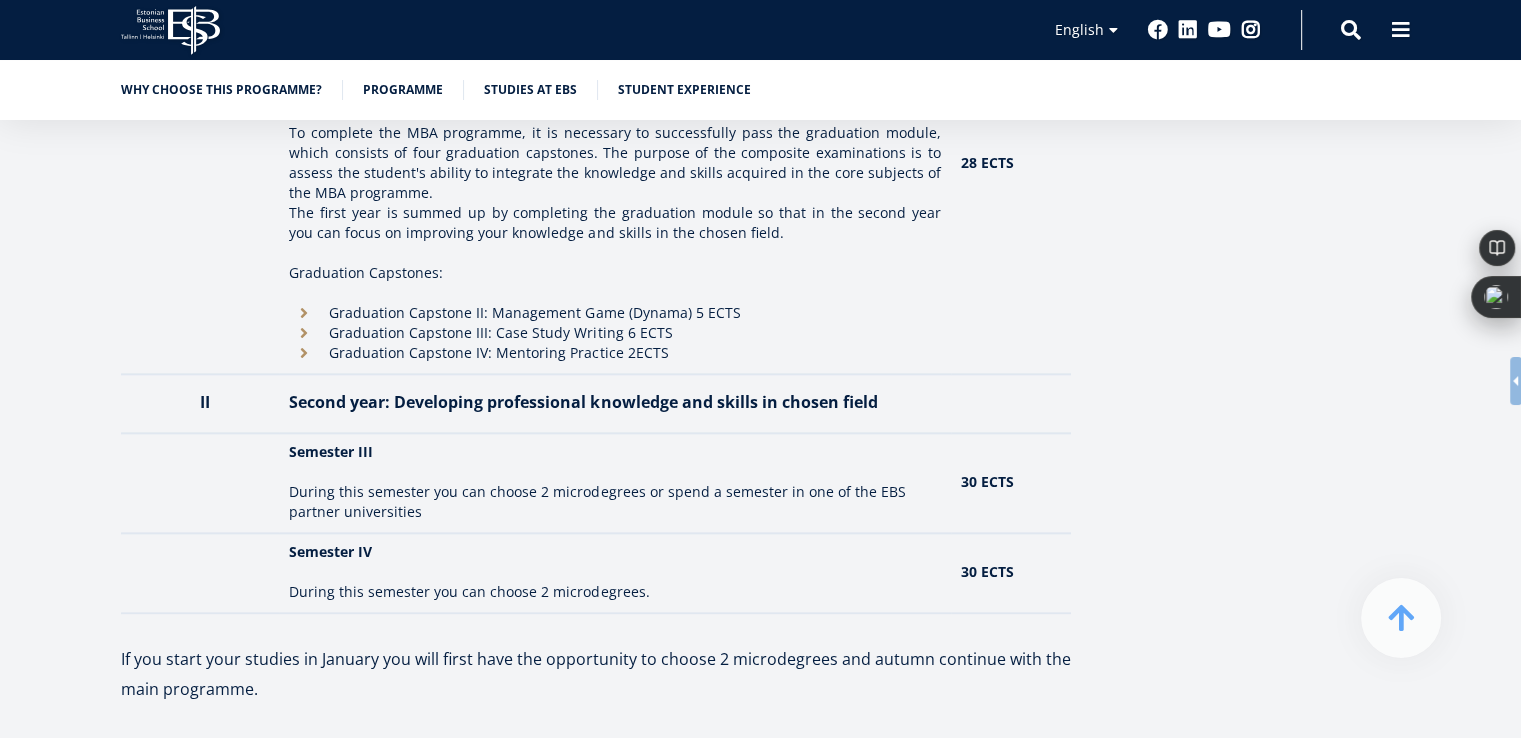 click on "Semester IV" at bounding box center [614, 552] 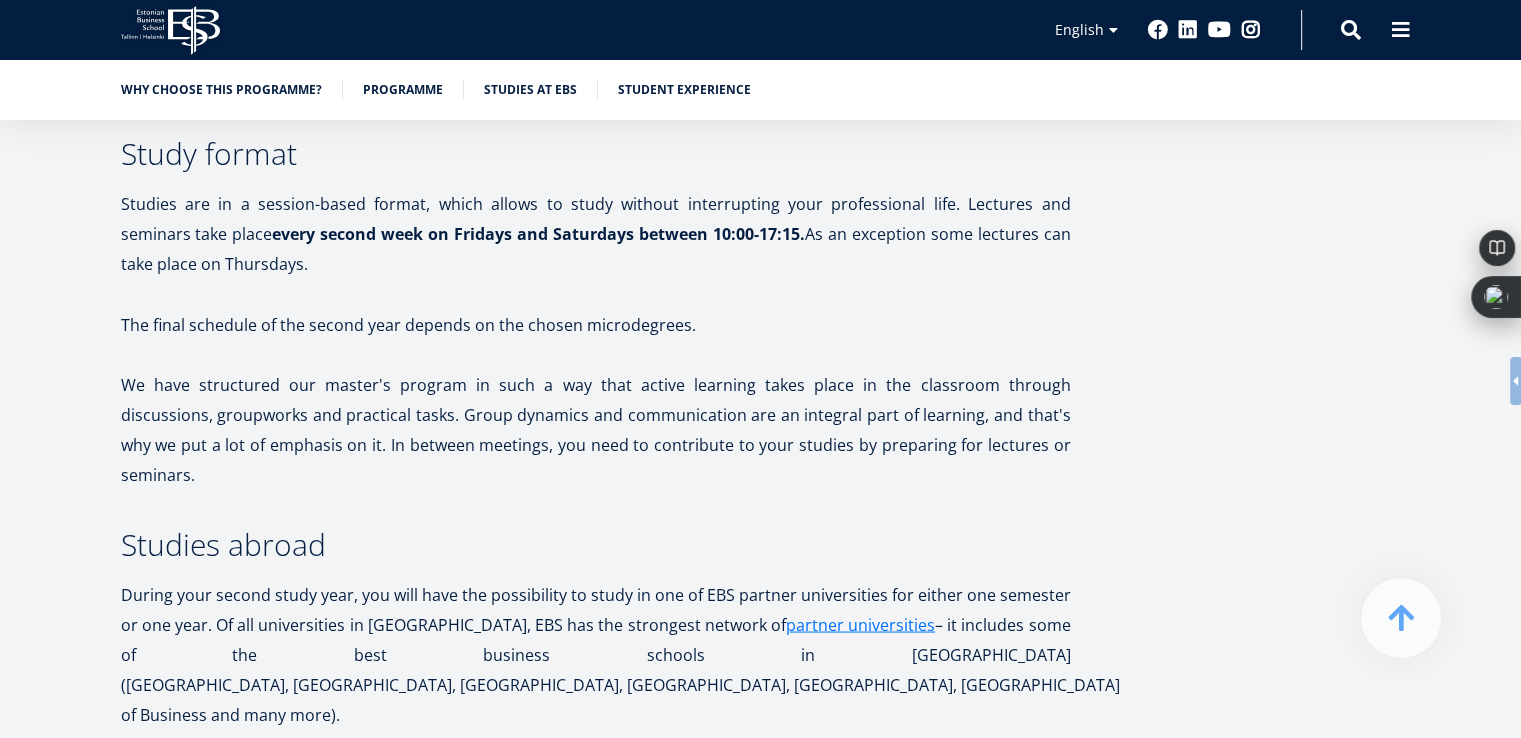 scroll, scrollTop: 3528, scrollLeft: 0, axis: vertical 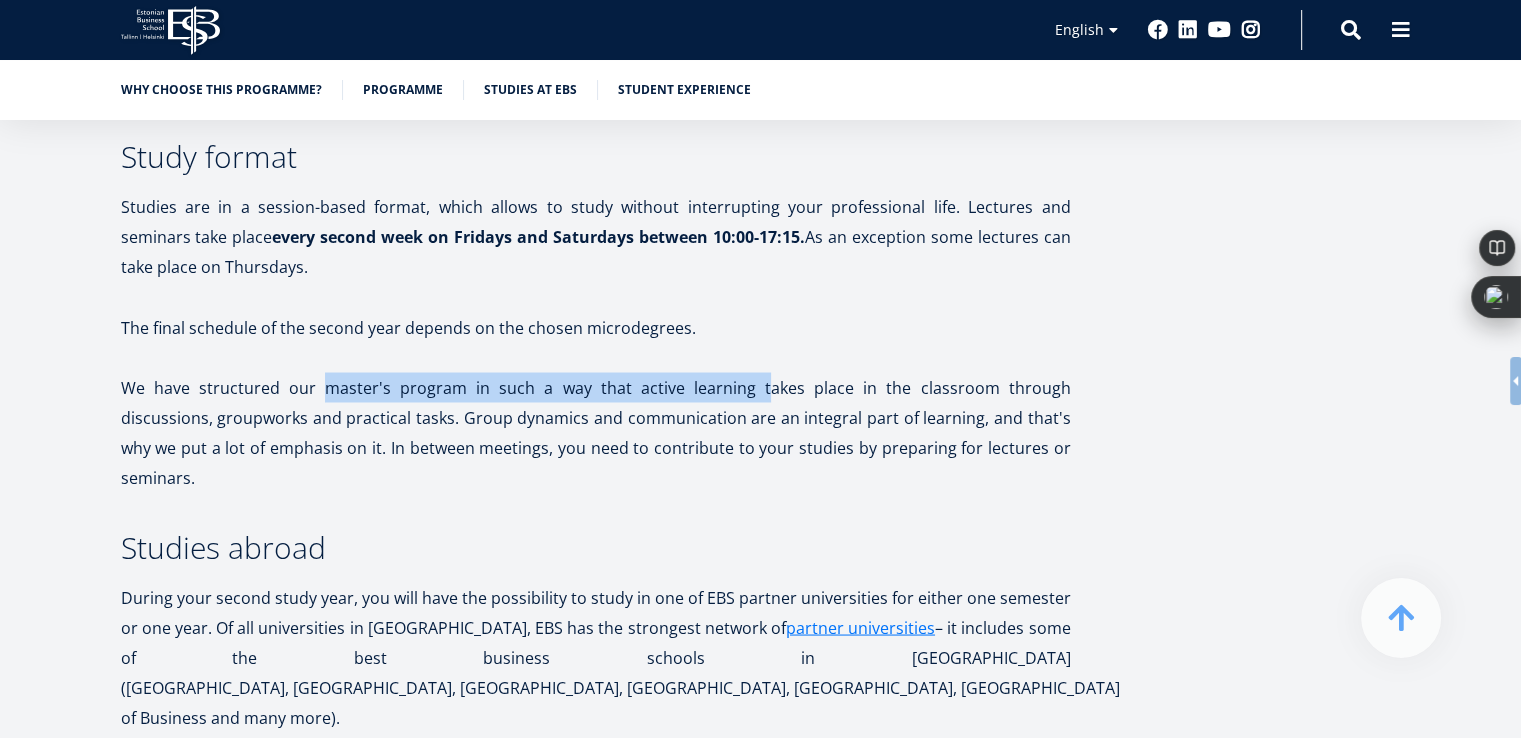 drag, startPoint x: 309, startPoint y: 385, endPoint x: 702, endPoint y: 390, distance: 393.0318 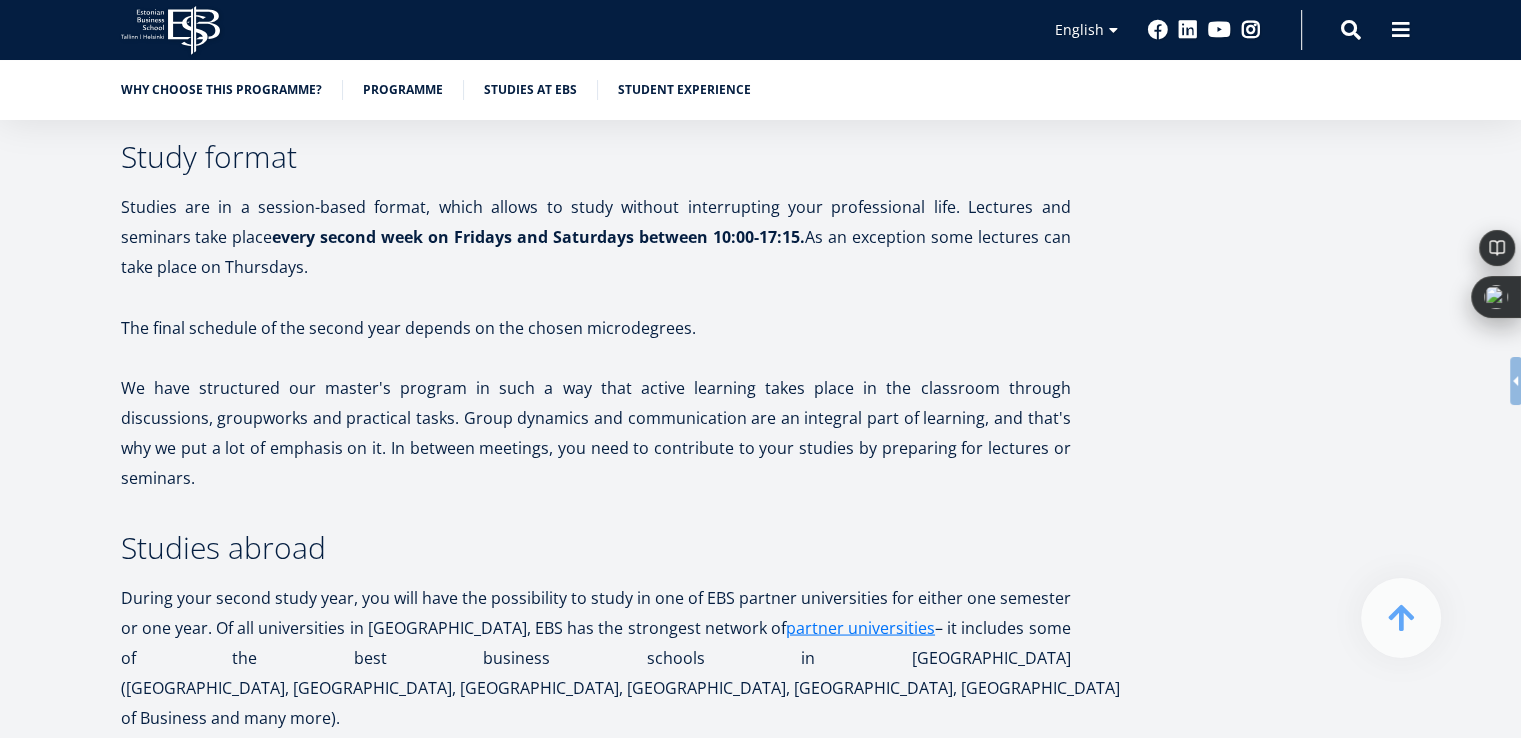click on "Overview
Our innovative Two-year MBA programme develops managers and leaders who ignite and inspire lasting growth in an ever-changing business environment. As you navigate through our programme, you'll gain the expertise and assurance needed to make a significant impact in any organisation, equipping you for the diverse challenges and opportunities of the global business arena. Our teaching approach and elective microdegrees provide an comprehensive experience with exceptional education. Earn a master's degree without interrupting your current career.
You can start your studies in January or in August.
Why choose this programme?
On the second year, choose focus areas from a broad range of microdegrees, allowing you to customise your educational journey according to your professional goals and career objectives;
We will provide you with skills, tools, knowledge, and confidence to make informed decisions in the challenging technology-driven global business setting;" at bounding box center (596, -913) 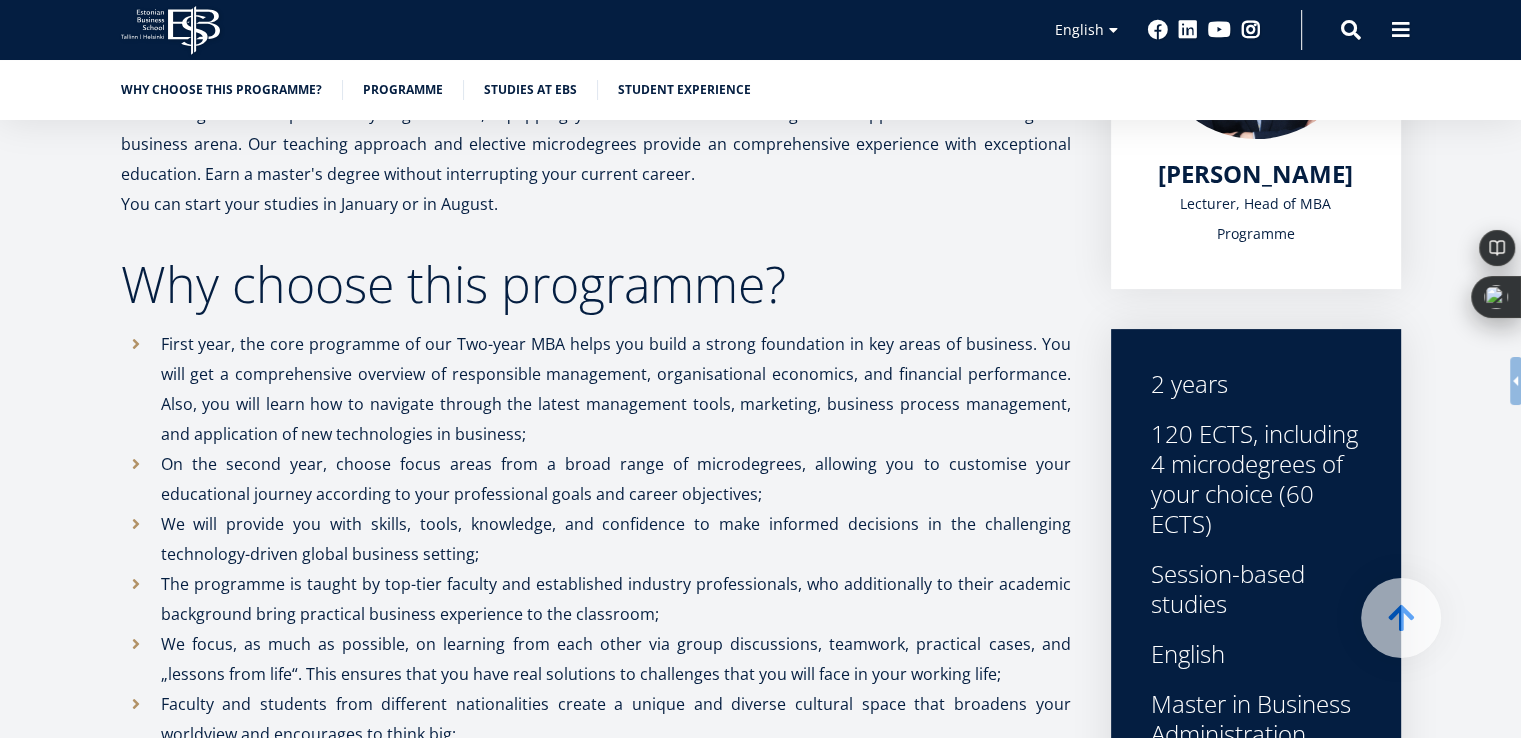 scroll, scrollTop: 435, scrollLeft: 0, axis: vertical 